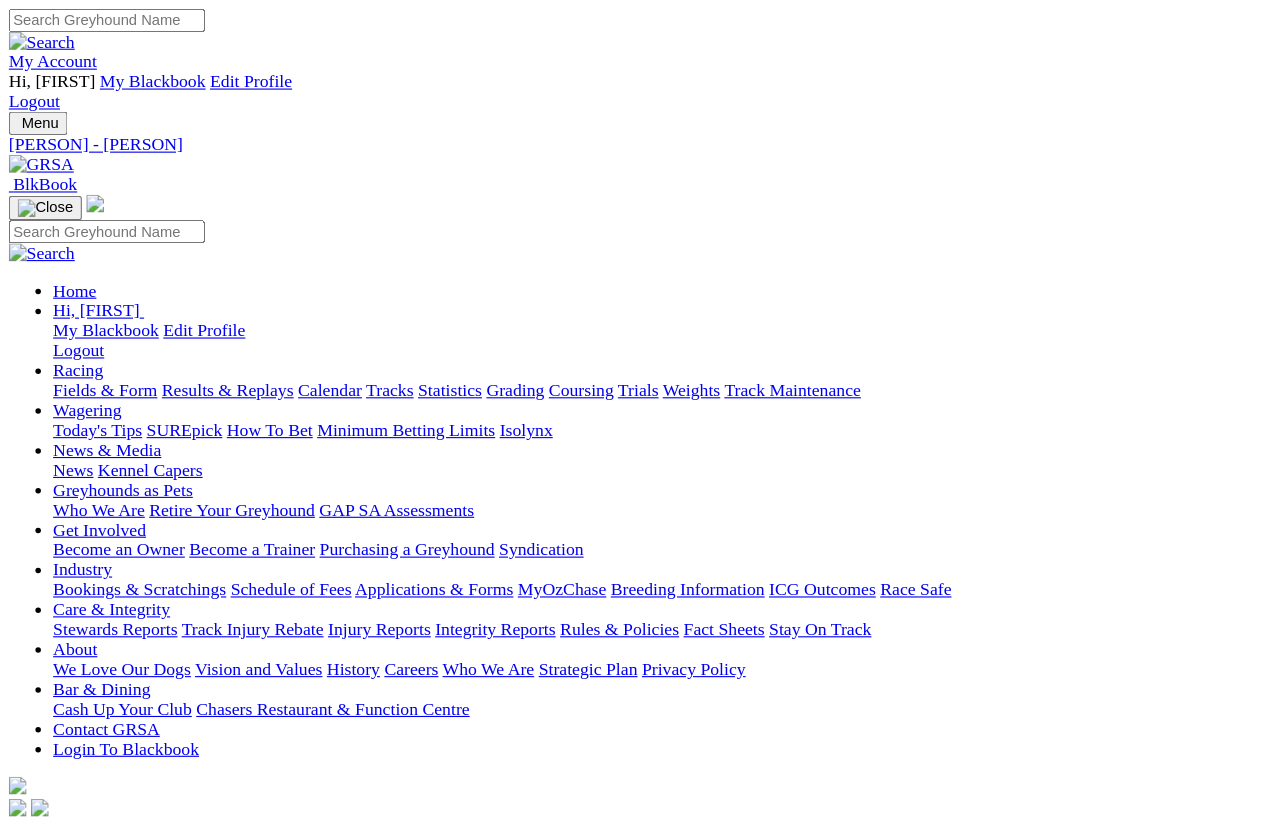 scroll, scrollTop: 12, scrollLeft: 0, axis: vertical 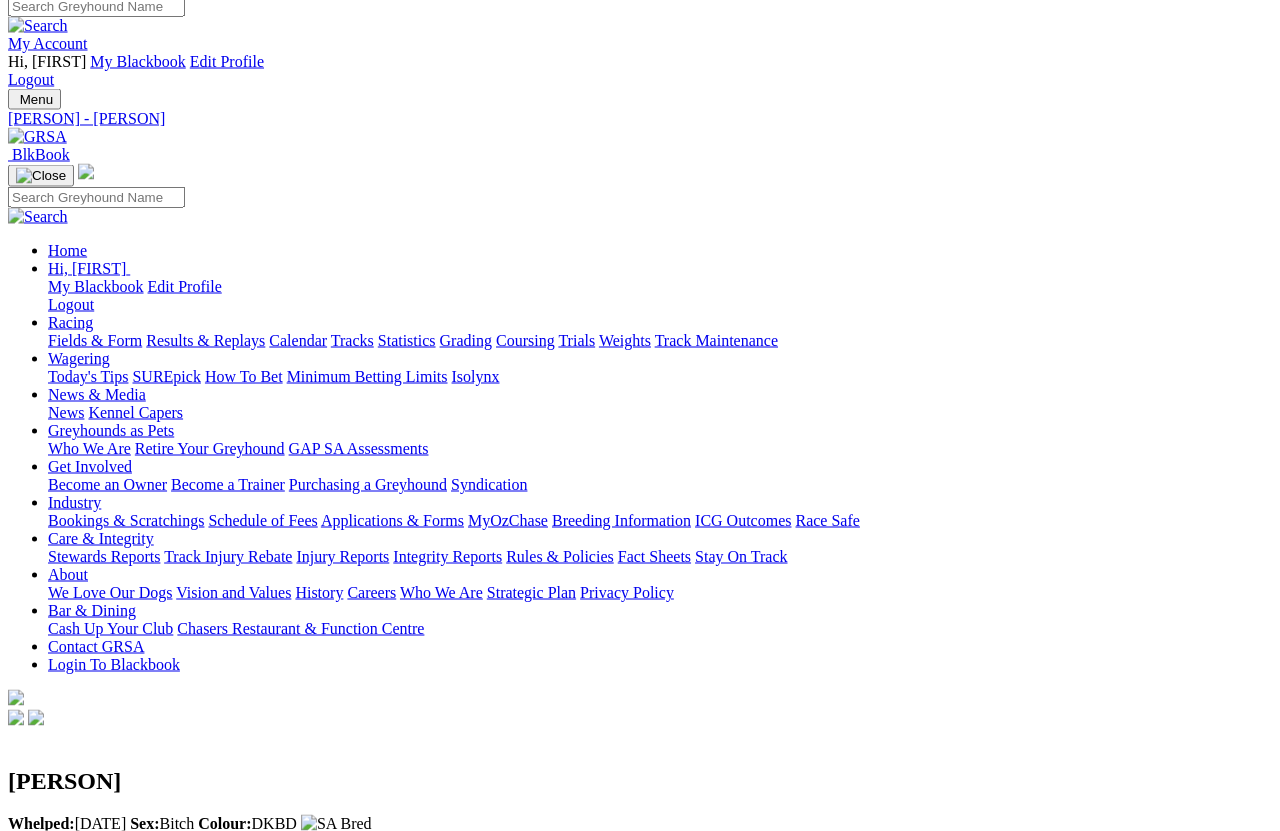 click on "Fields & Form" at bounding box center (95, 340) 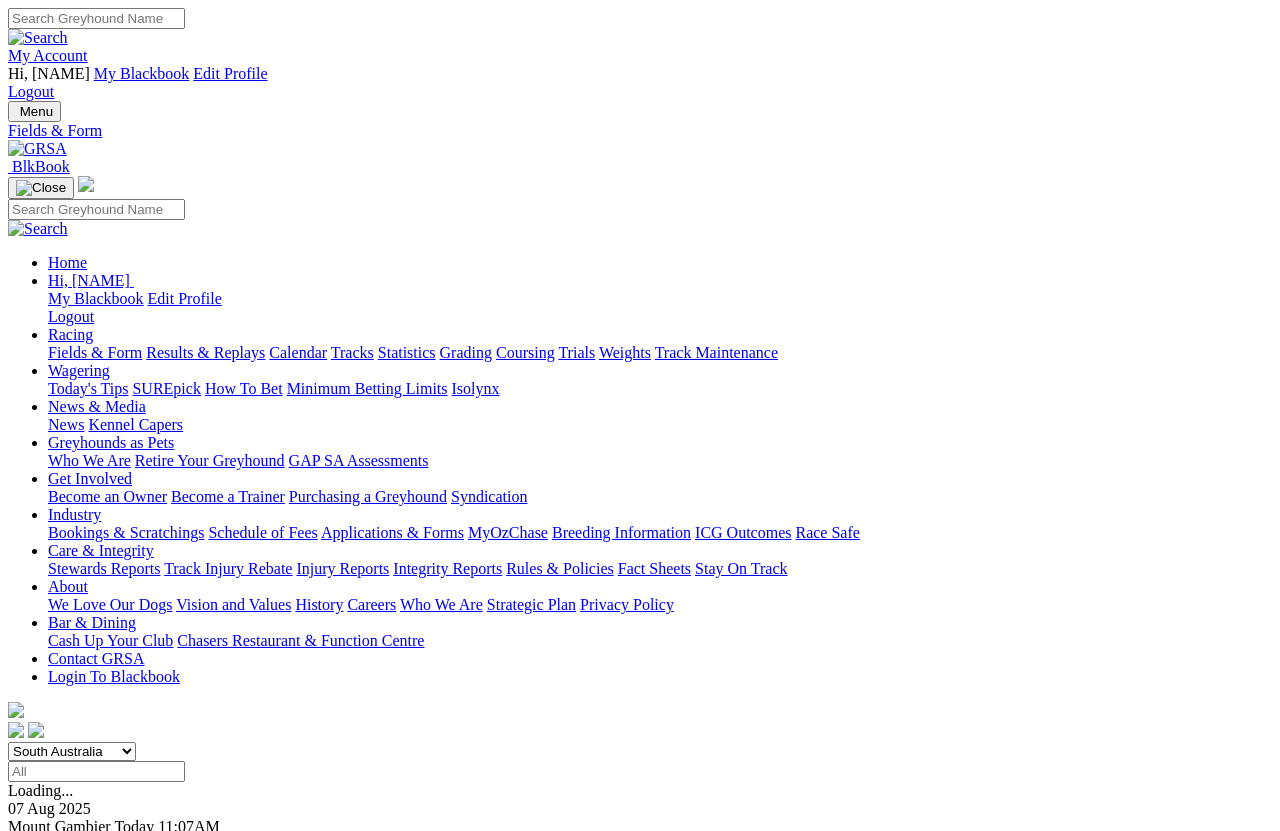 scroll, scrollTop: 14, scrollLeft: 0, axis: vertical 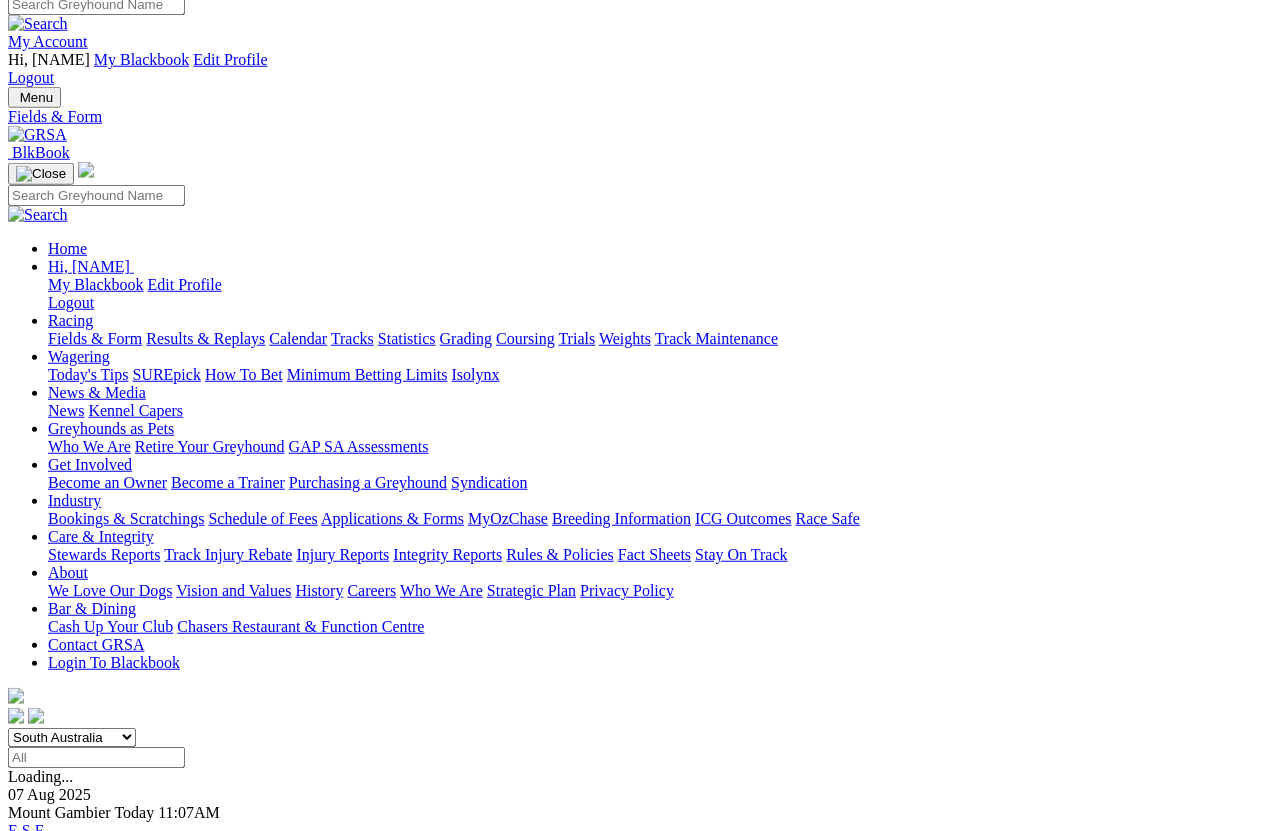 click on "South Australia
New South Wales
Northern Territory
Queensland
Tasmania
Victoria
Western Australia" at bounding box center [72, 737] 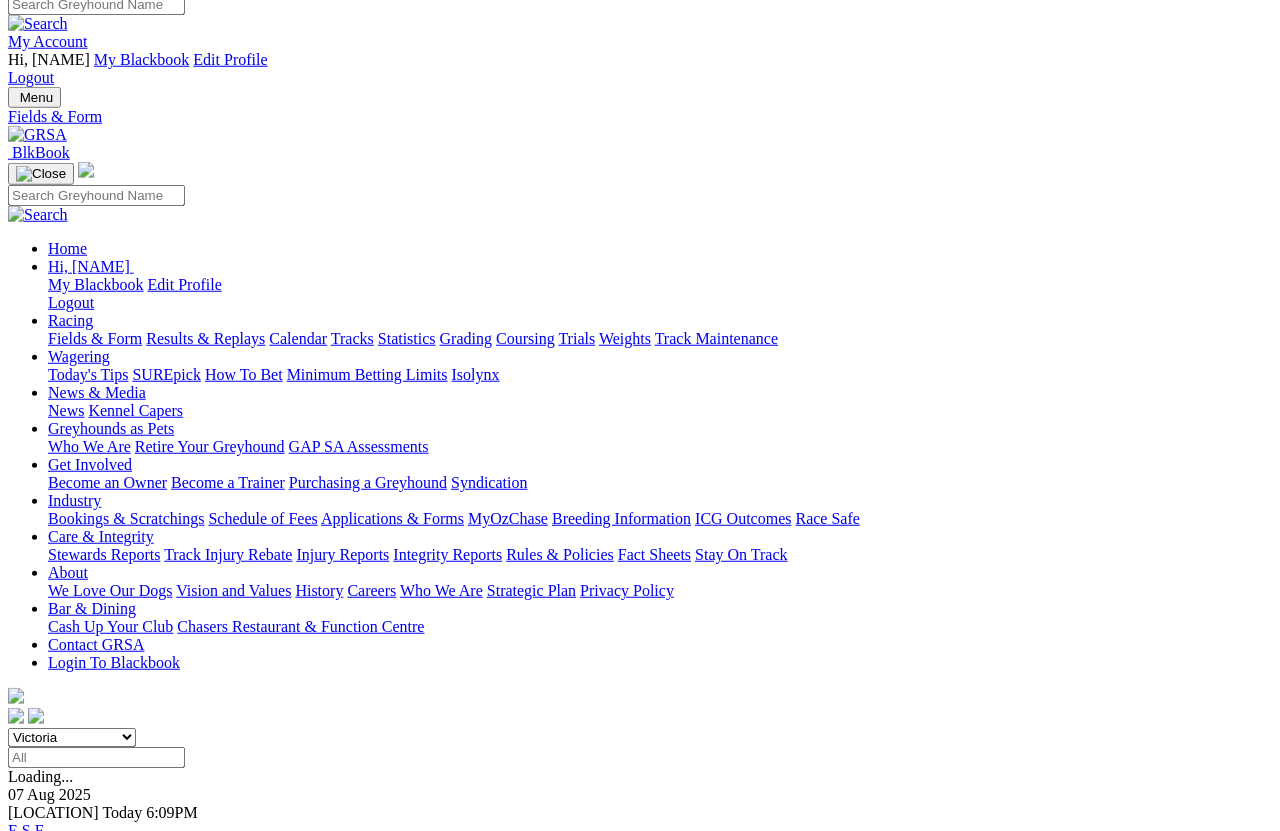 click on "F" at bounding box center (39, 866) 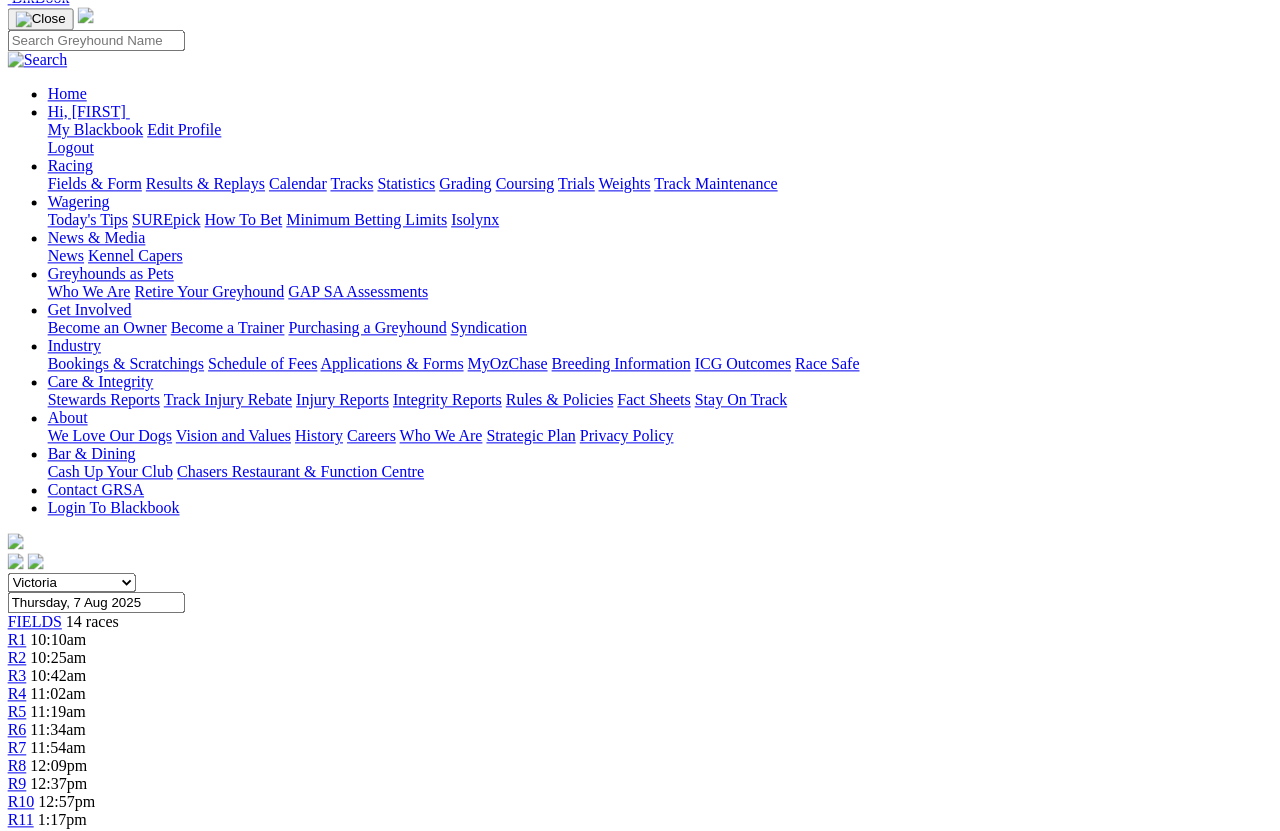 scroll, scrollTop: 0, scrollLeft: 100, axis: horizontal 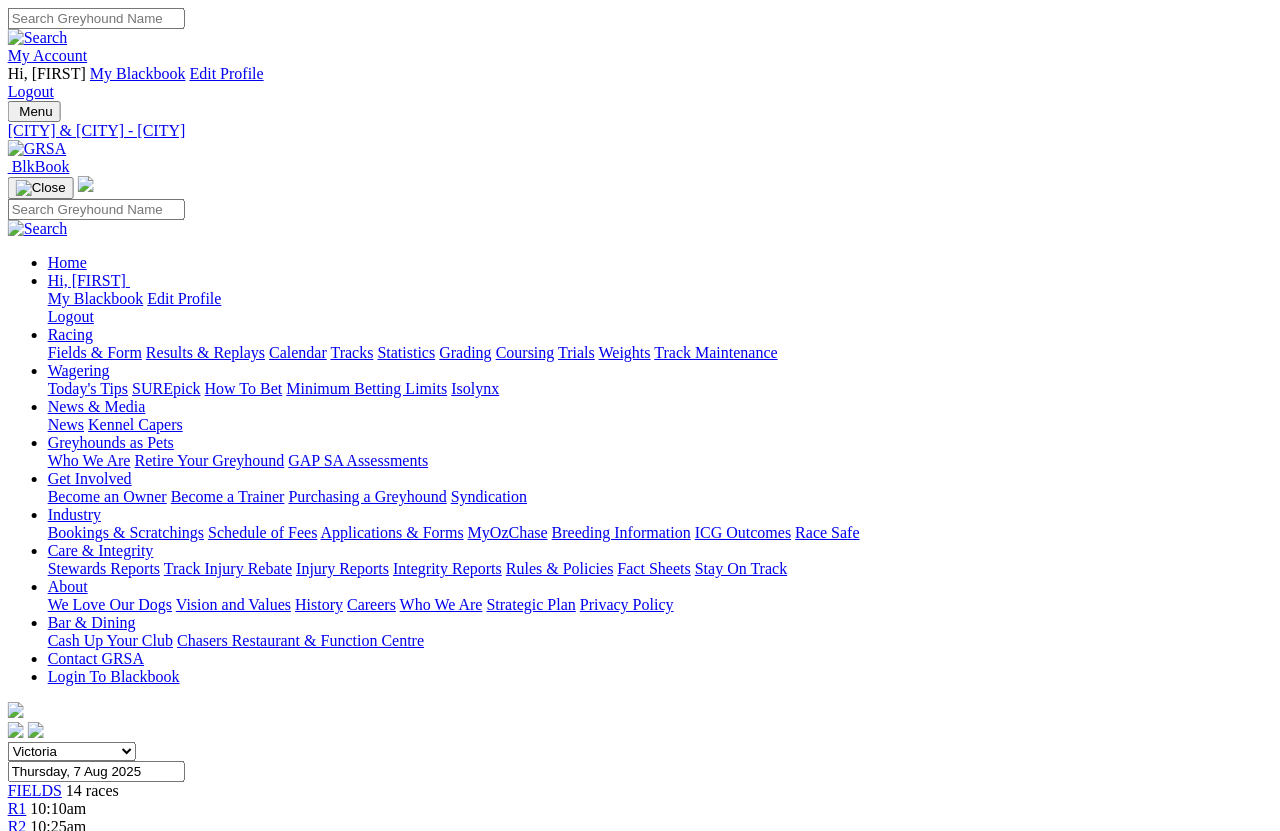 click on "News & Media" at bounding box center (97, 406) 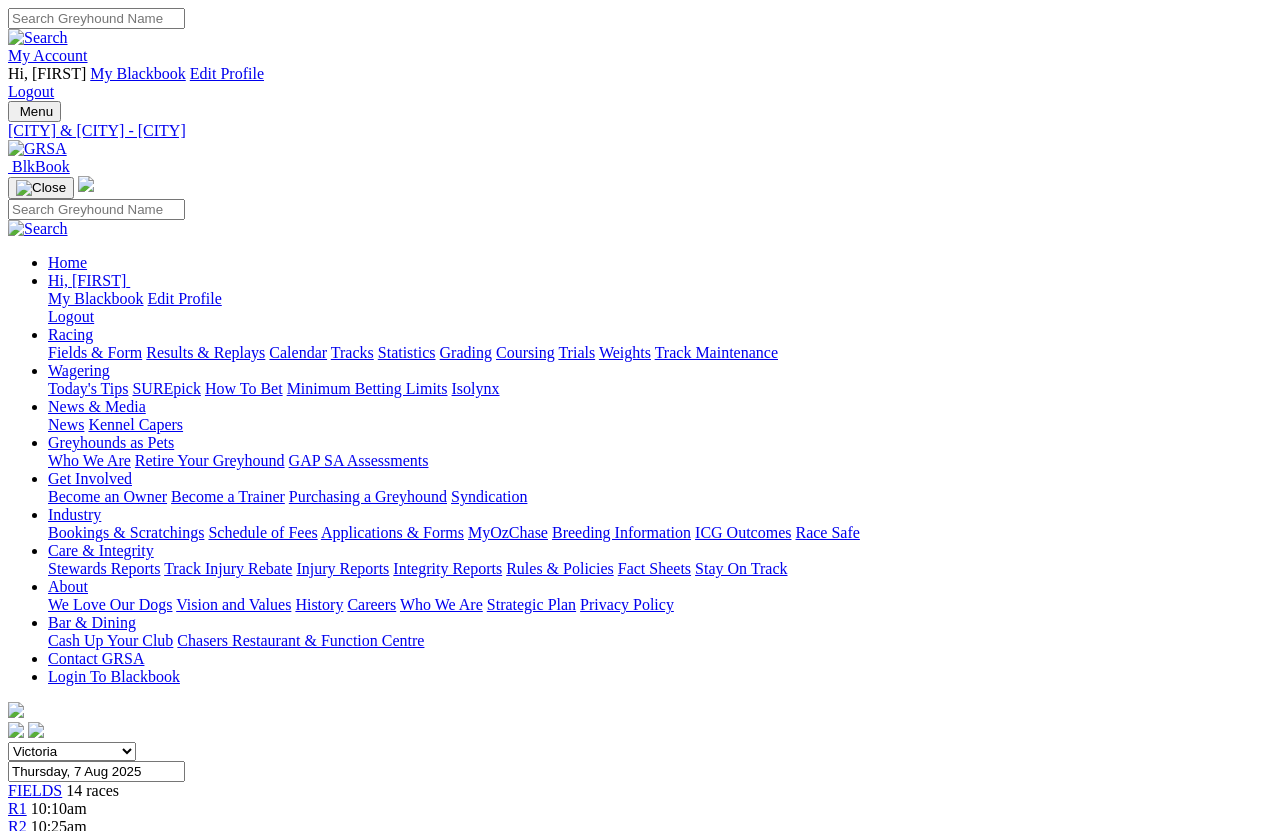 scroll, scrollTop: 0, scrollLeft: 100, axis: horizontal 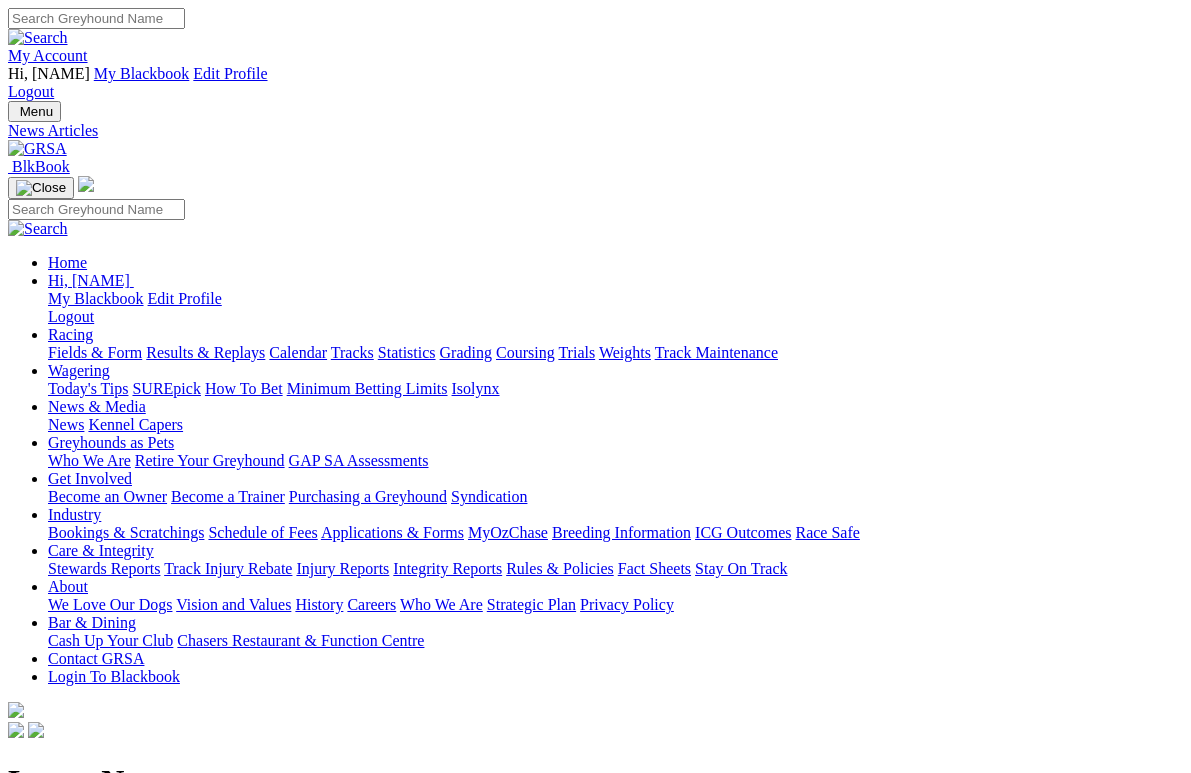 click on "Racing" at bounding box center (70, 334) 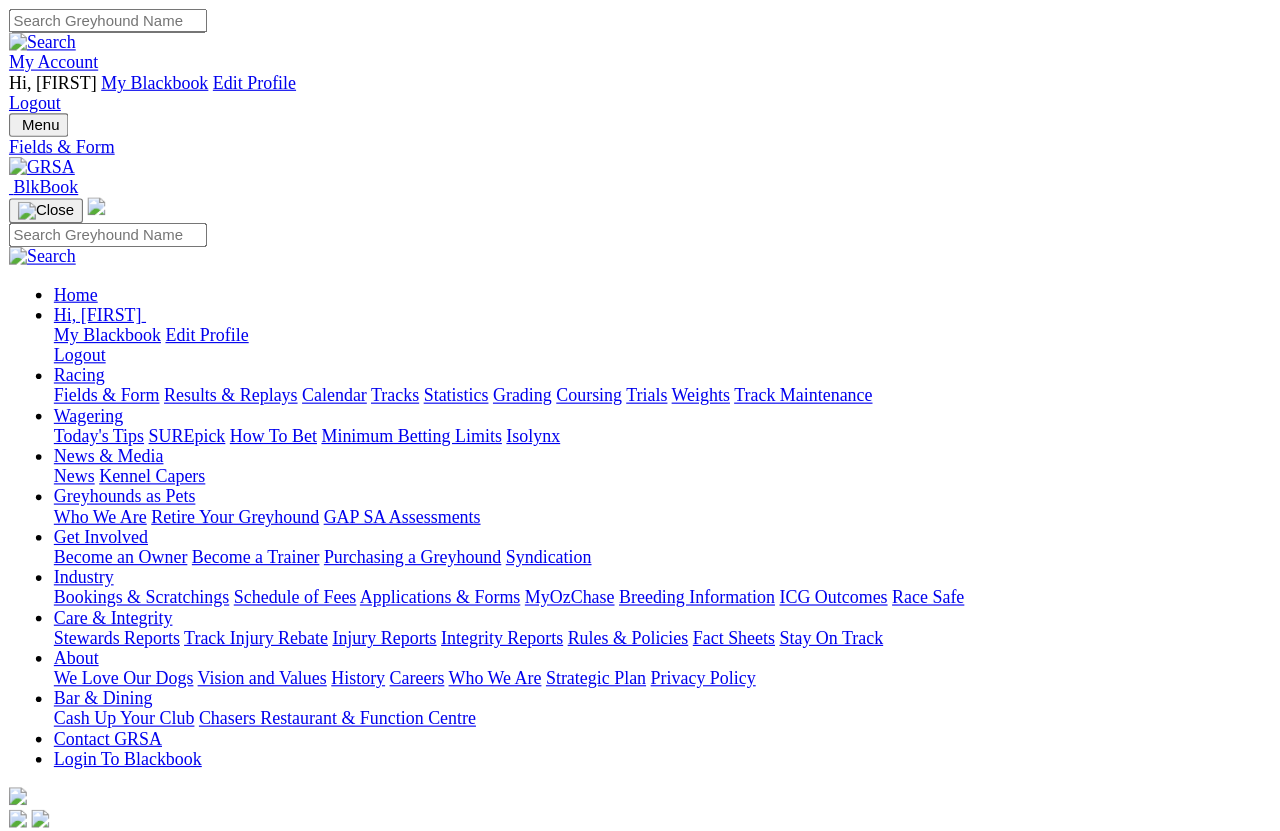 scroll, scrollTop: 14, scrollLeft: 0, axis: vertical 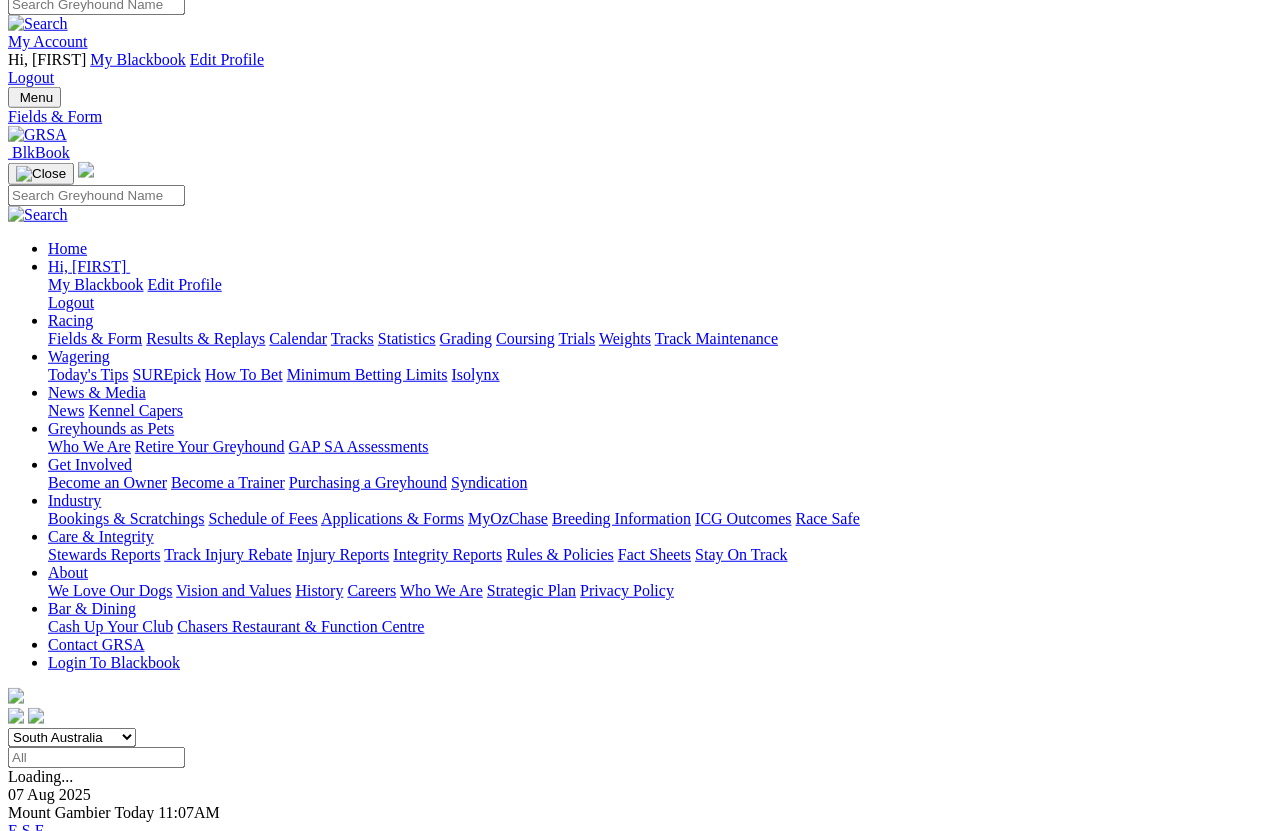 click on "E" at bounding box center [13, 866] 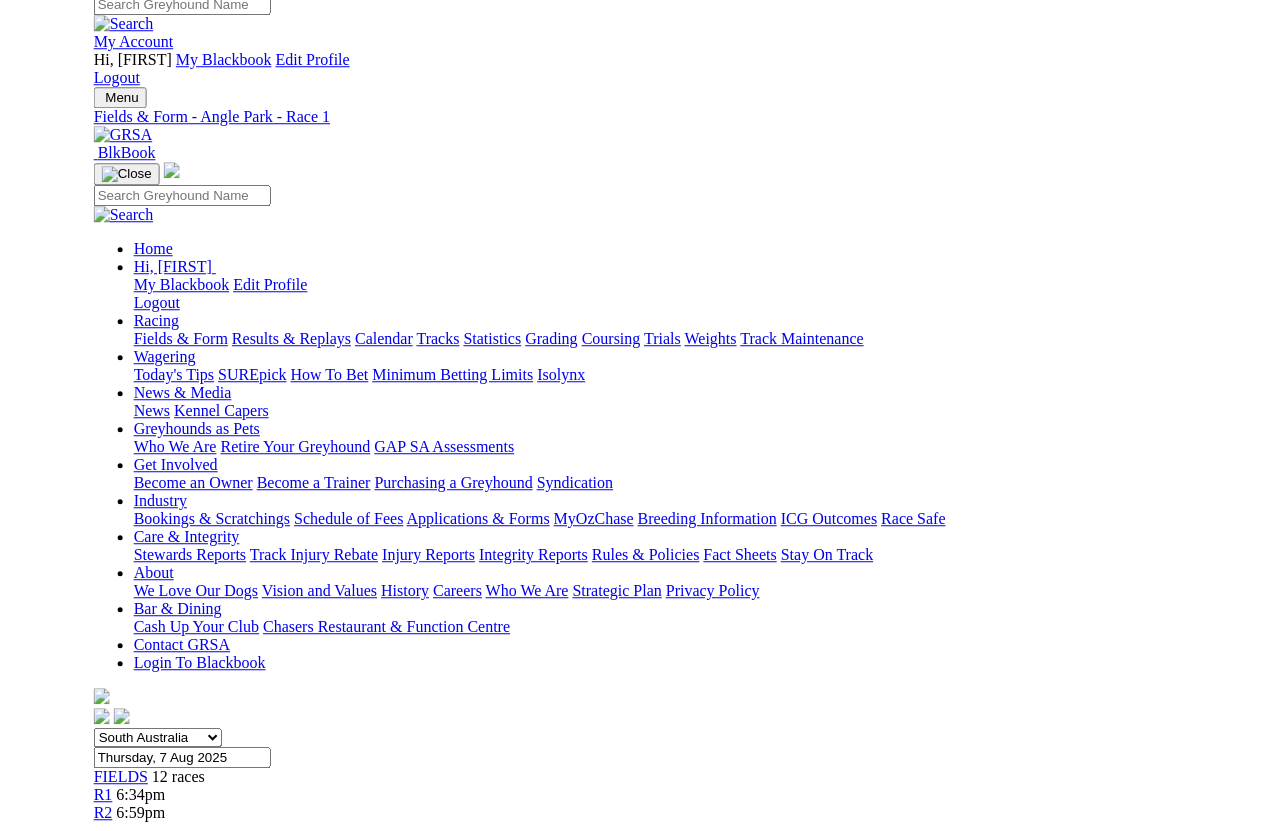 scroll, scrollTop: 9, scrollLeft: 0, axis: vertical 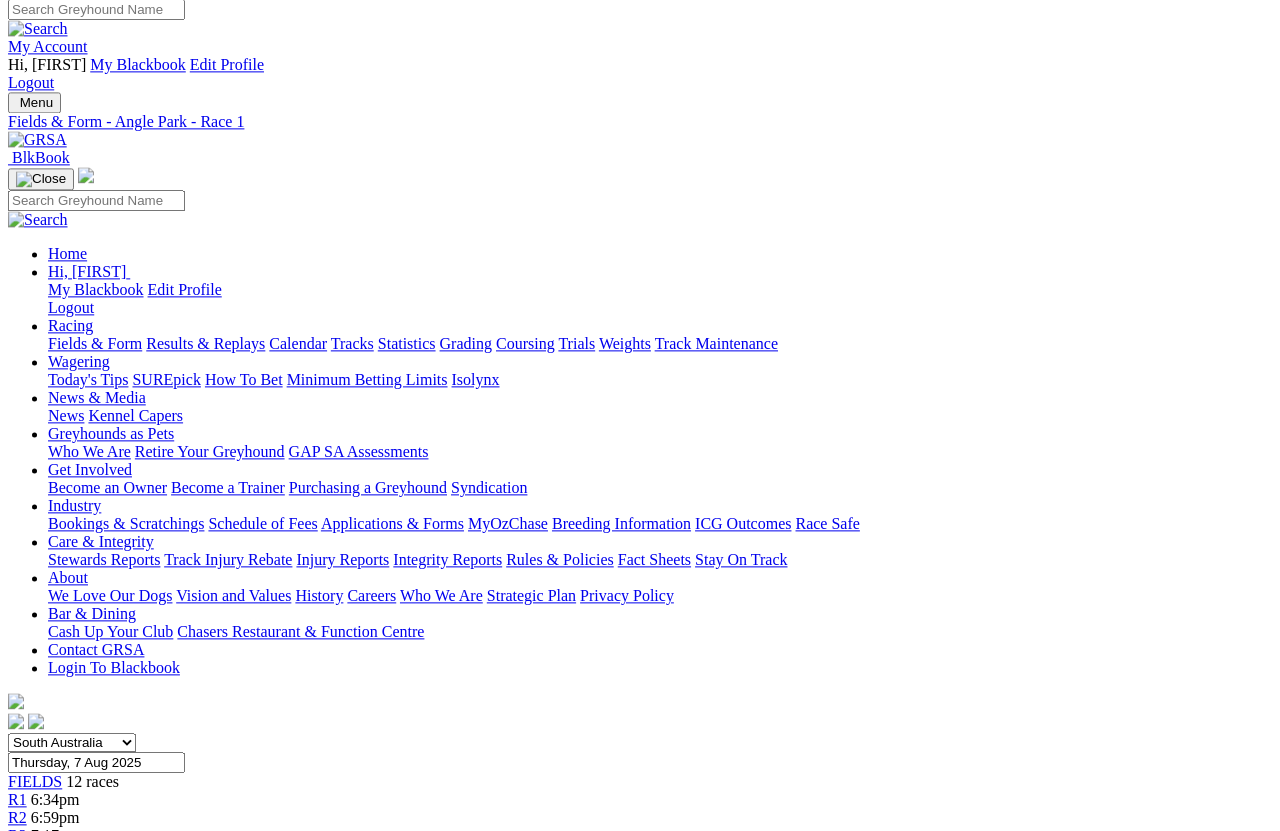 click on "R4" at bounding box center (17, 853) 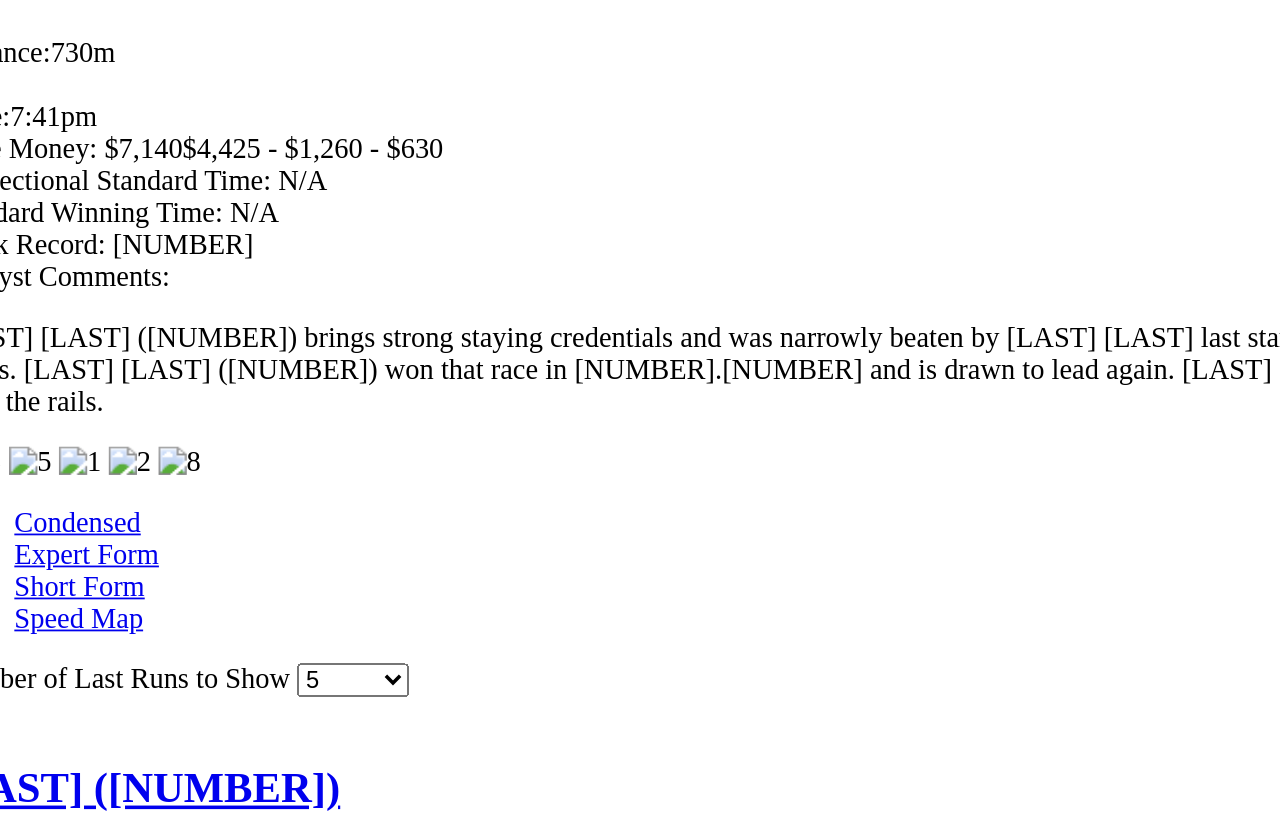 scroll, scrollTop: 1833, scrollLeft: 0, axis: vertical 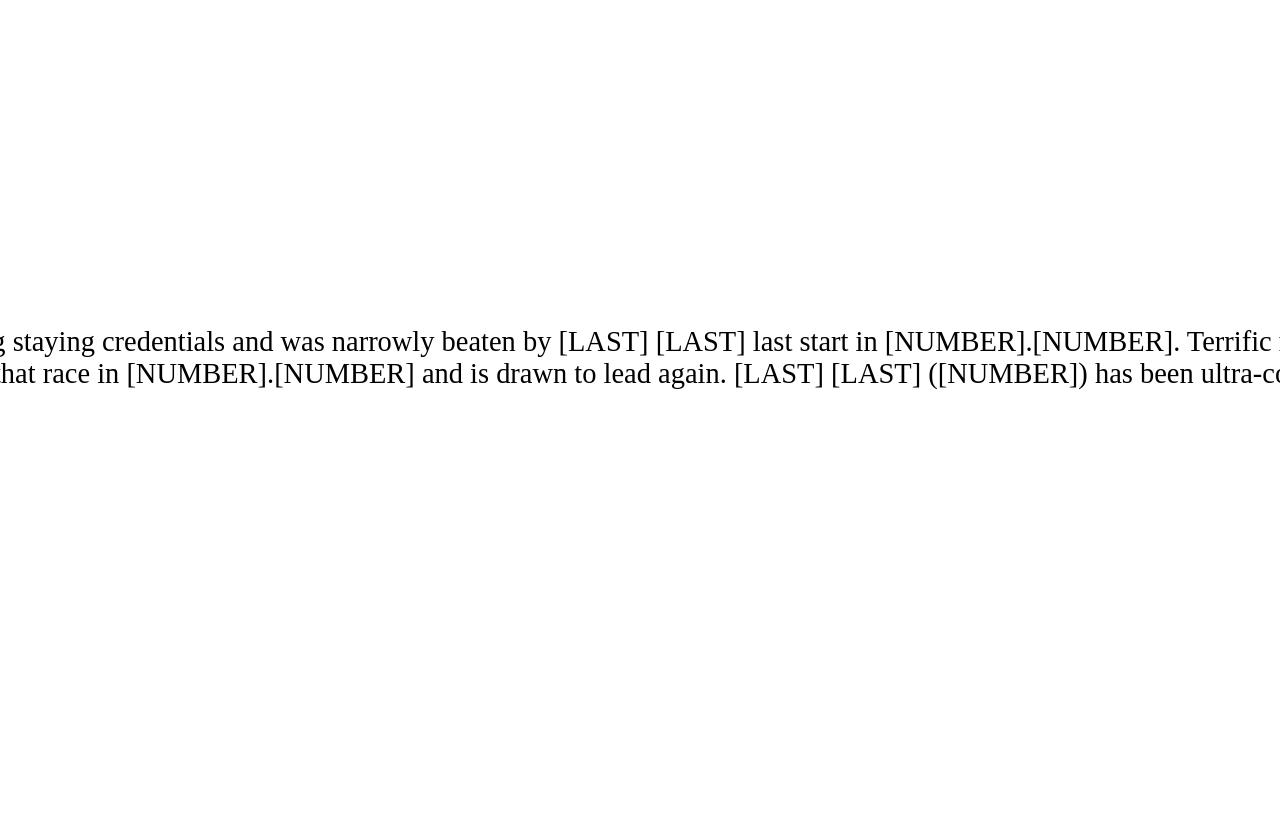 click at bounding box center [1081, 3631] 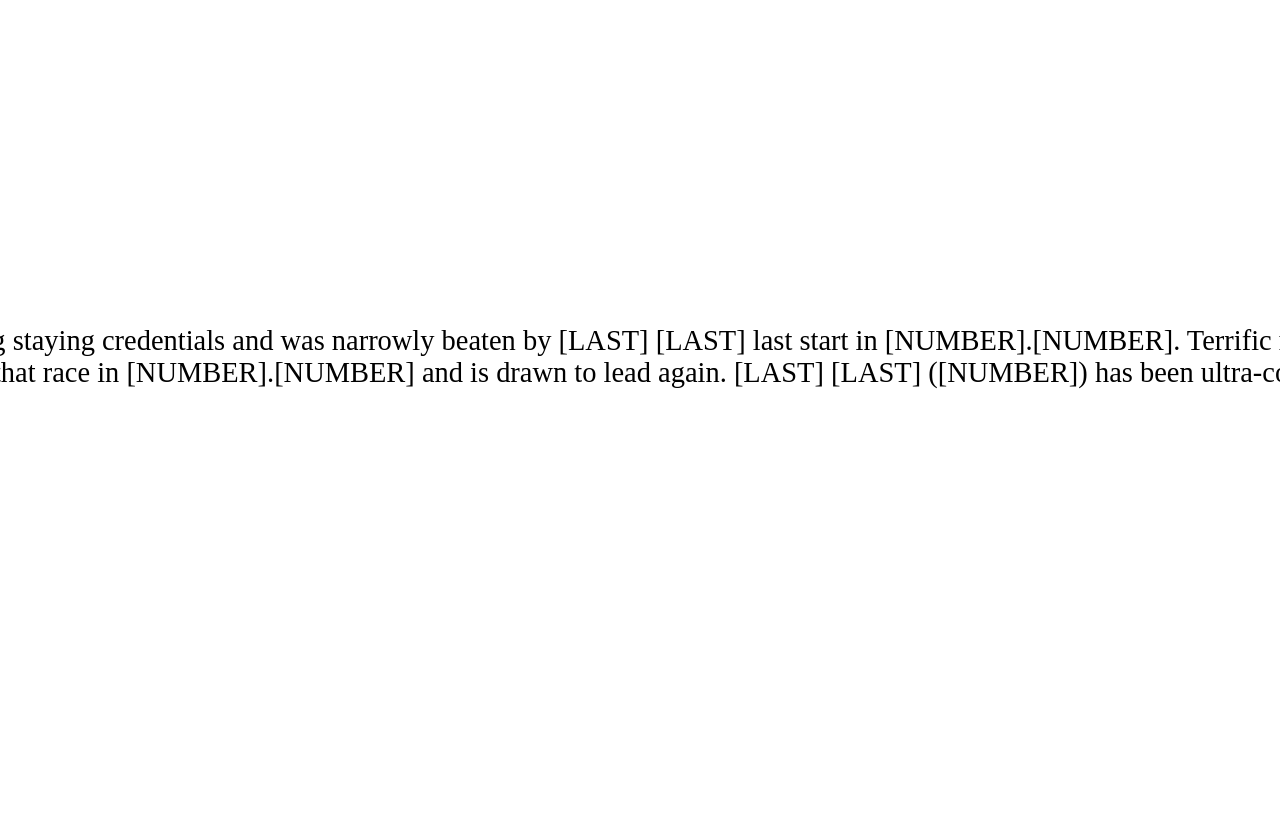click at bounding box center [16, 21237] 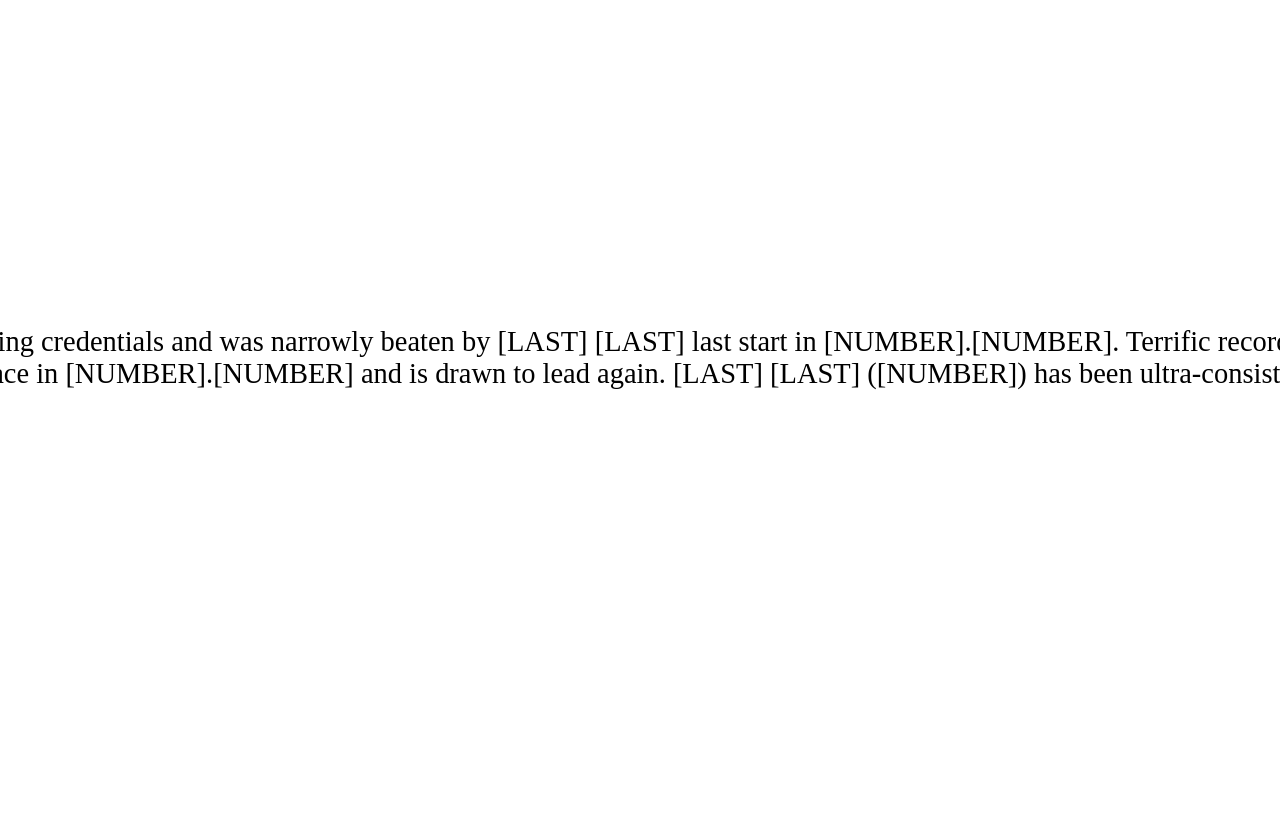 click at bounding box center [1081, 3653] 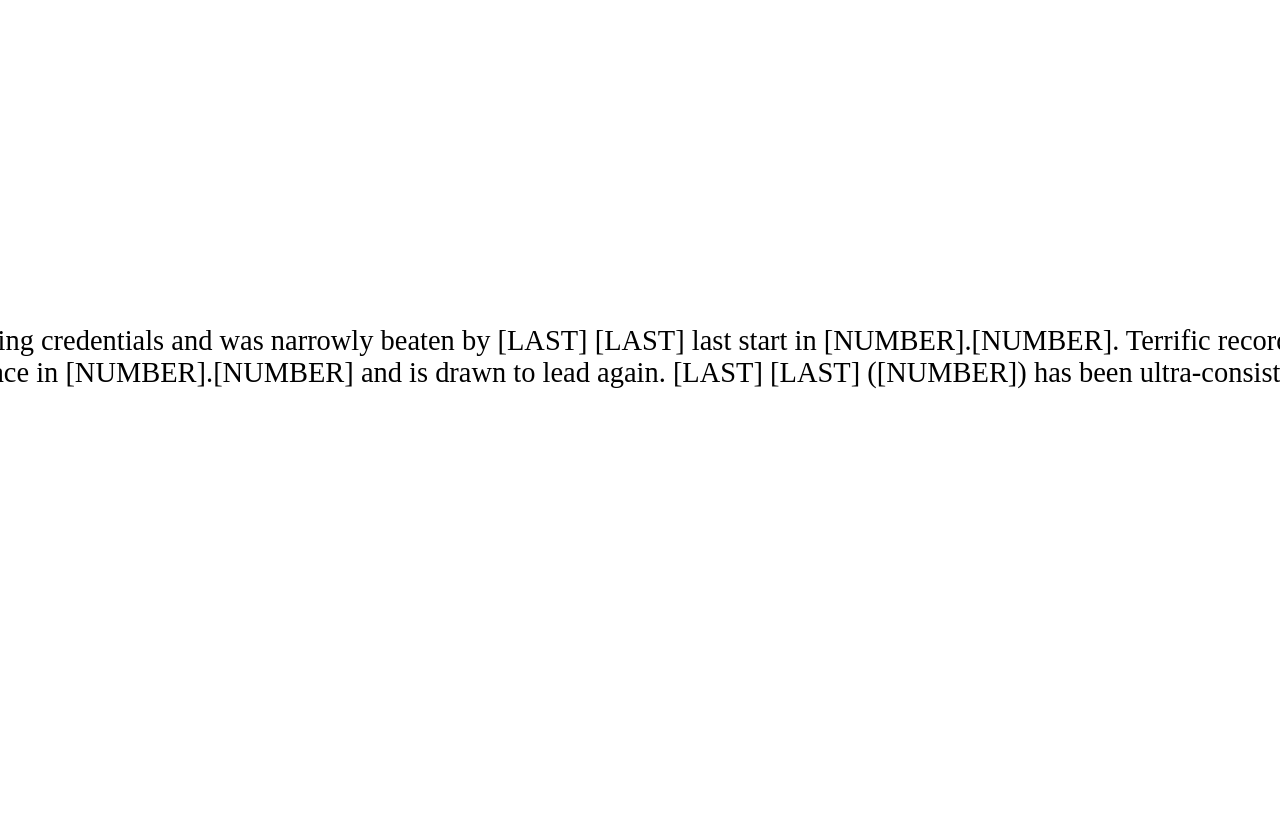 click at bounding box center [16, 21237] 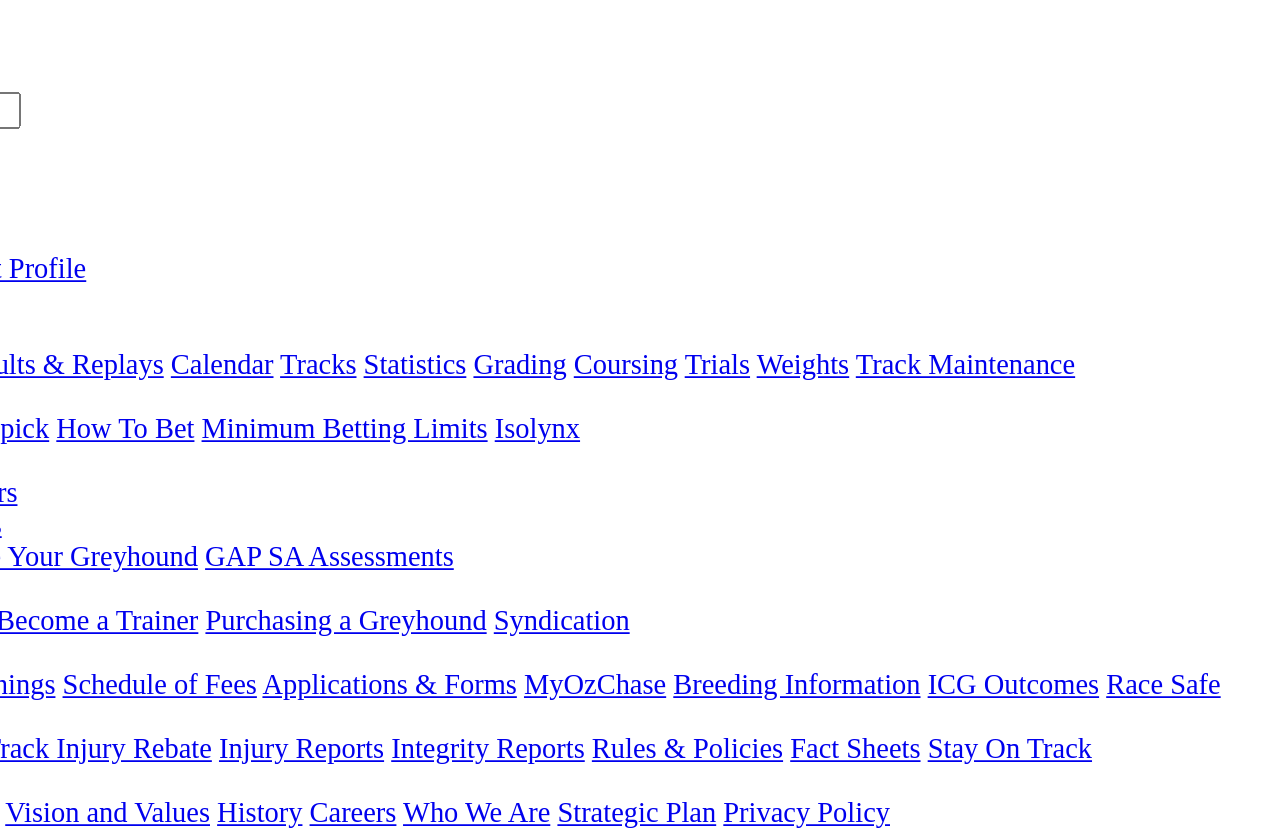 scroll, scrollTop: 115, scrollLeft: 0, axis: vertical 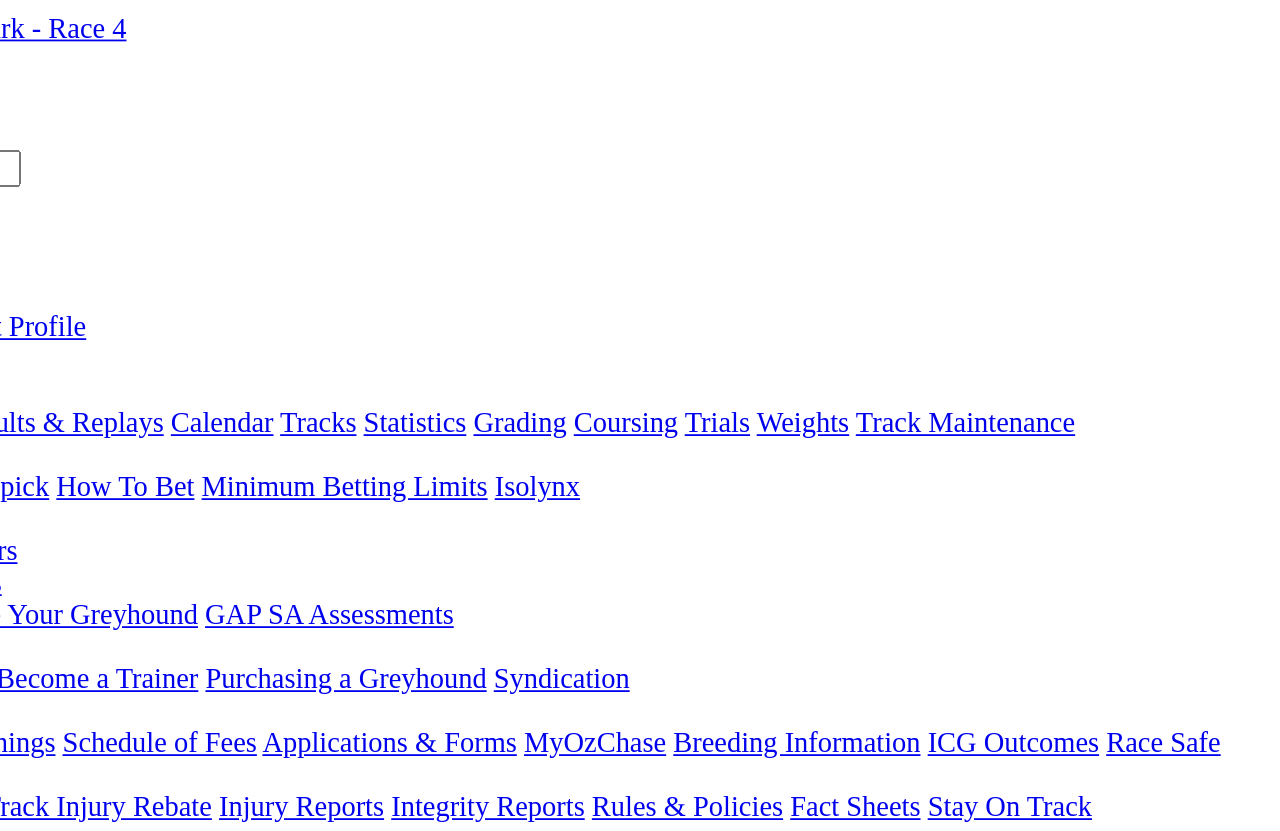 click on "8:02pm" at bounding box center [55, 765] 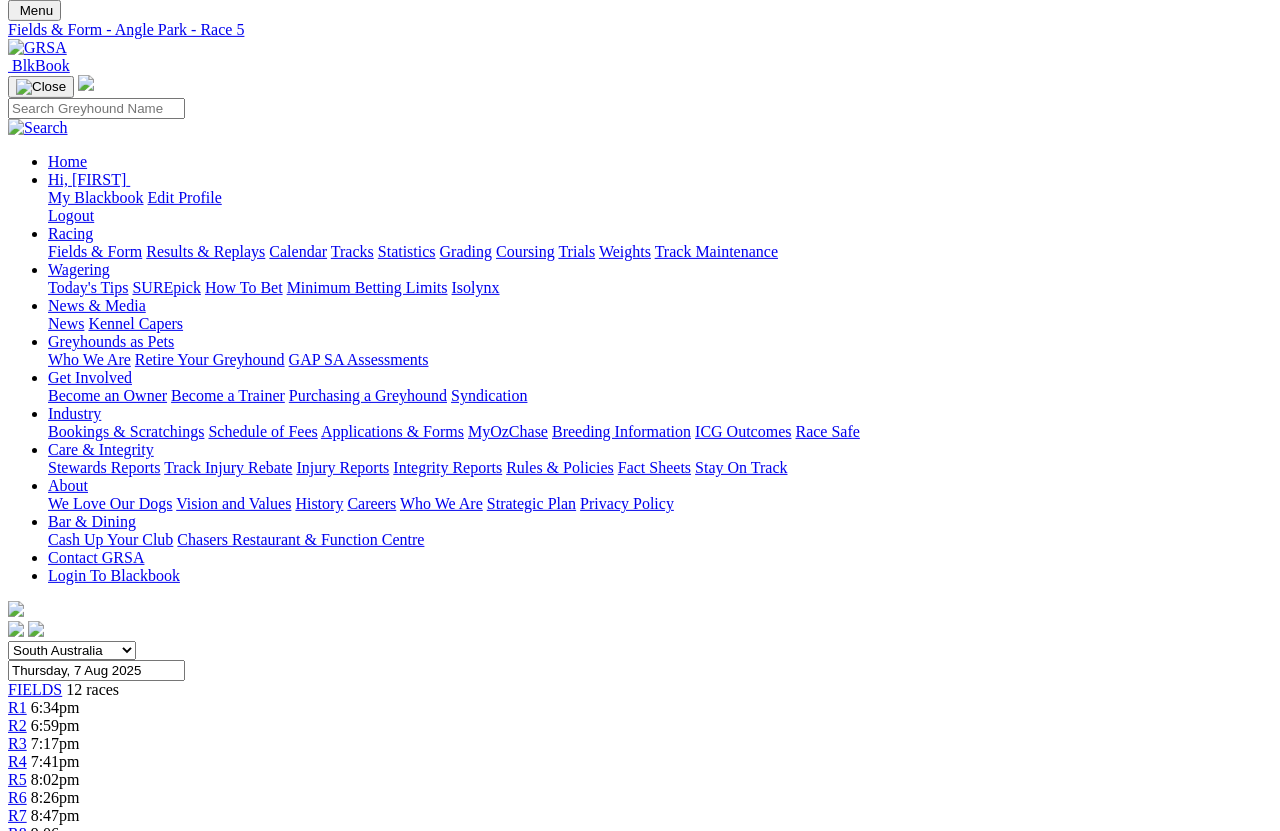 scroll, scrollTop: 100, scrollLeft: 0, axis: vertical 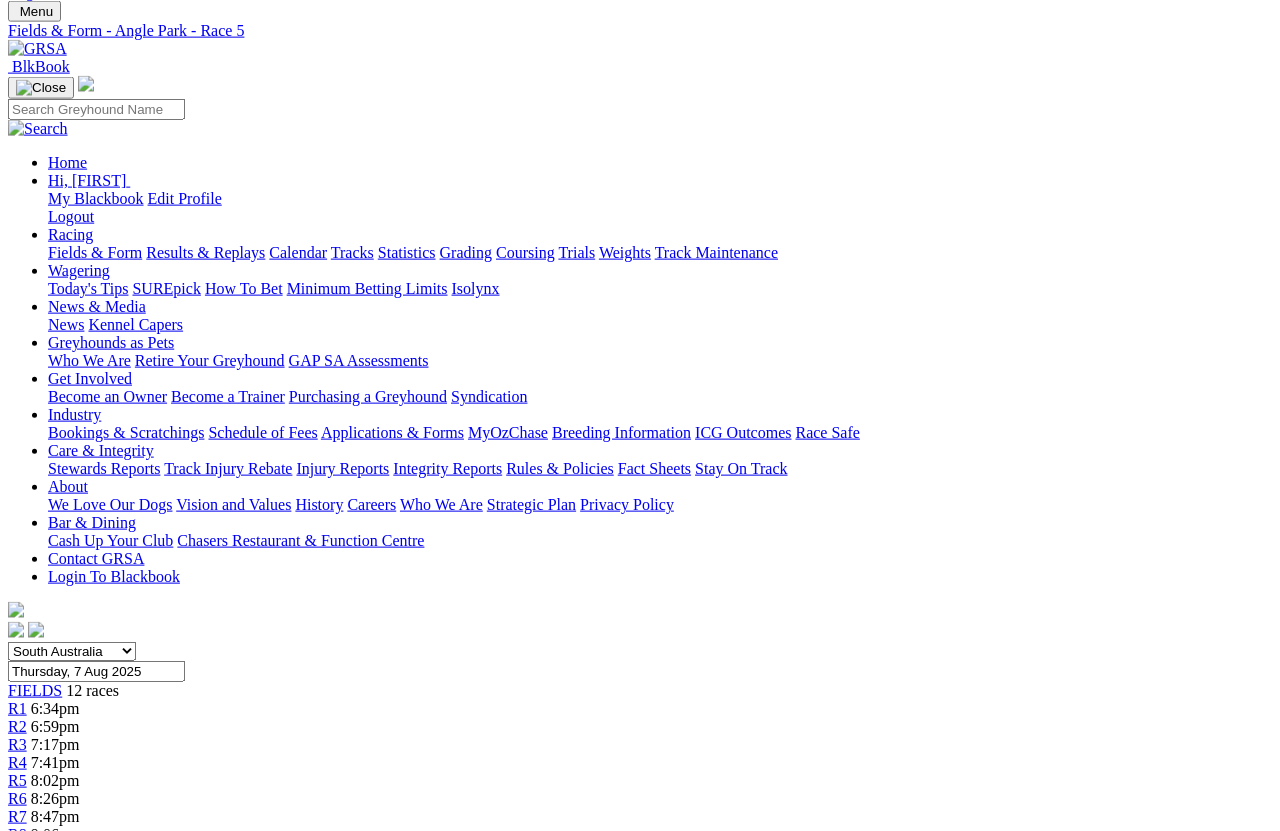 click on "8:26pm" at bounding box center (55, 798) 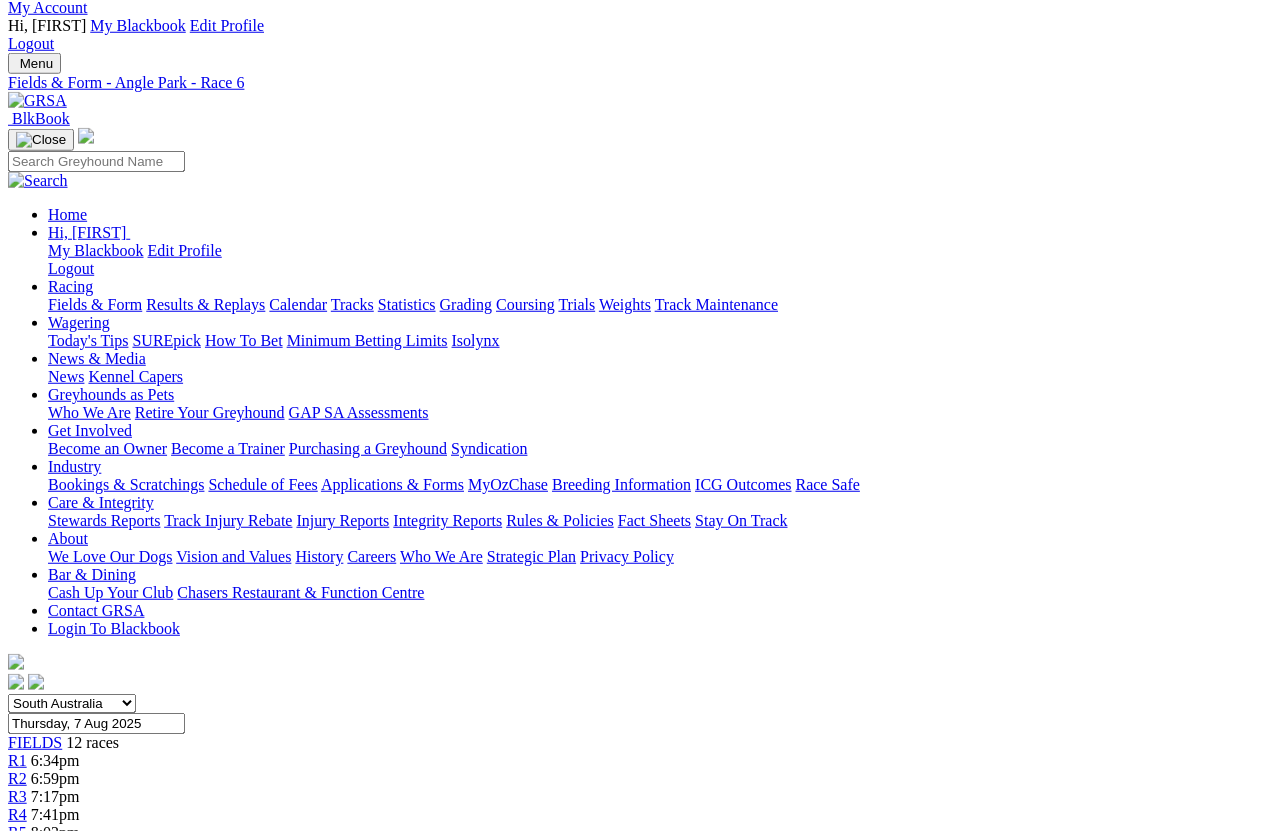 scroll, scrollTop: 0, scrollLeft: 0, axis: both 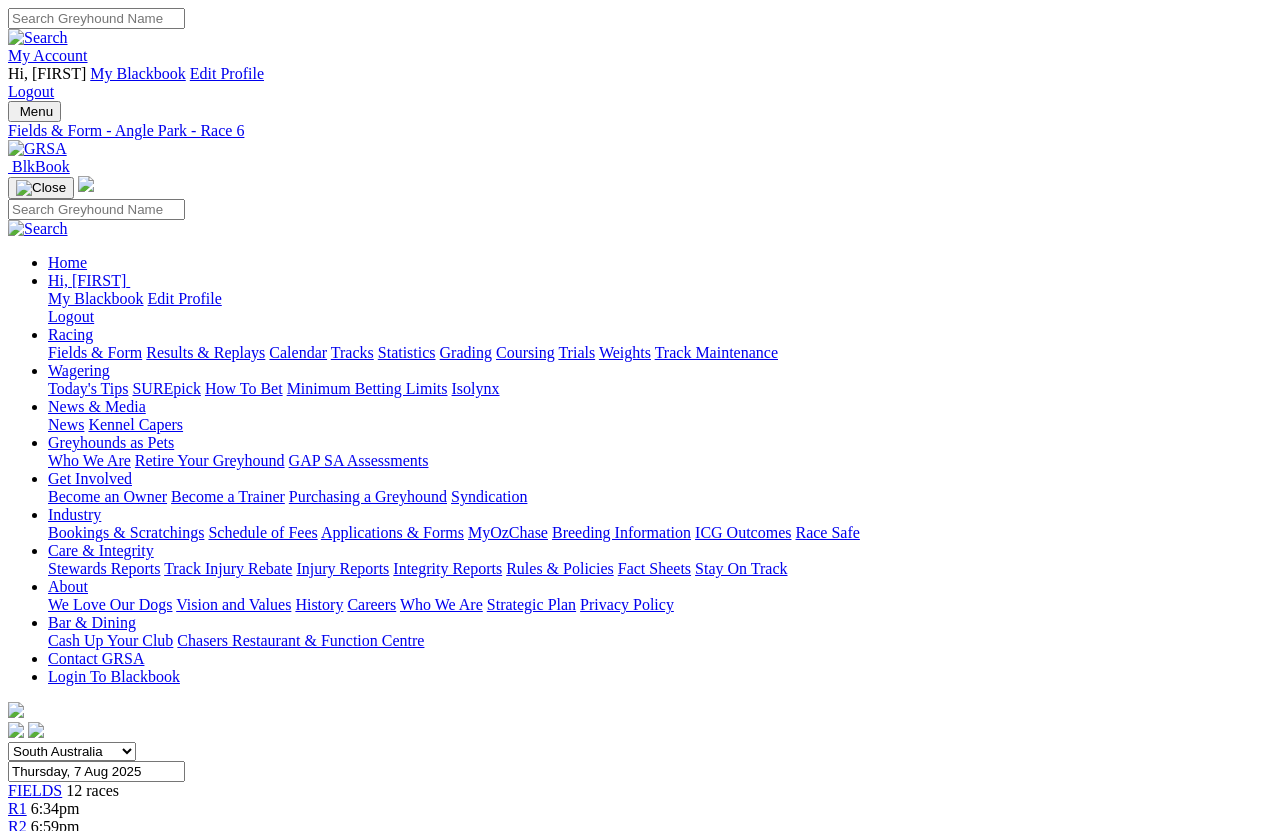 click on "R7" at bounding box center [17, 916] 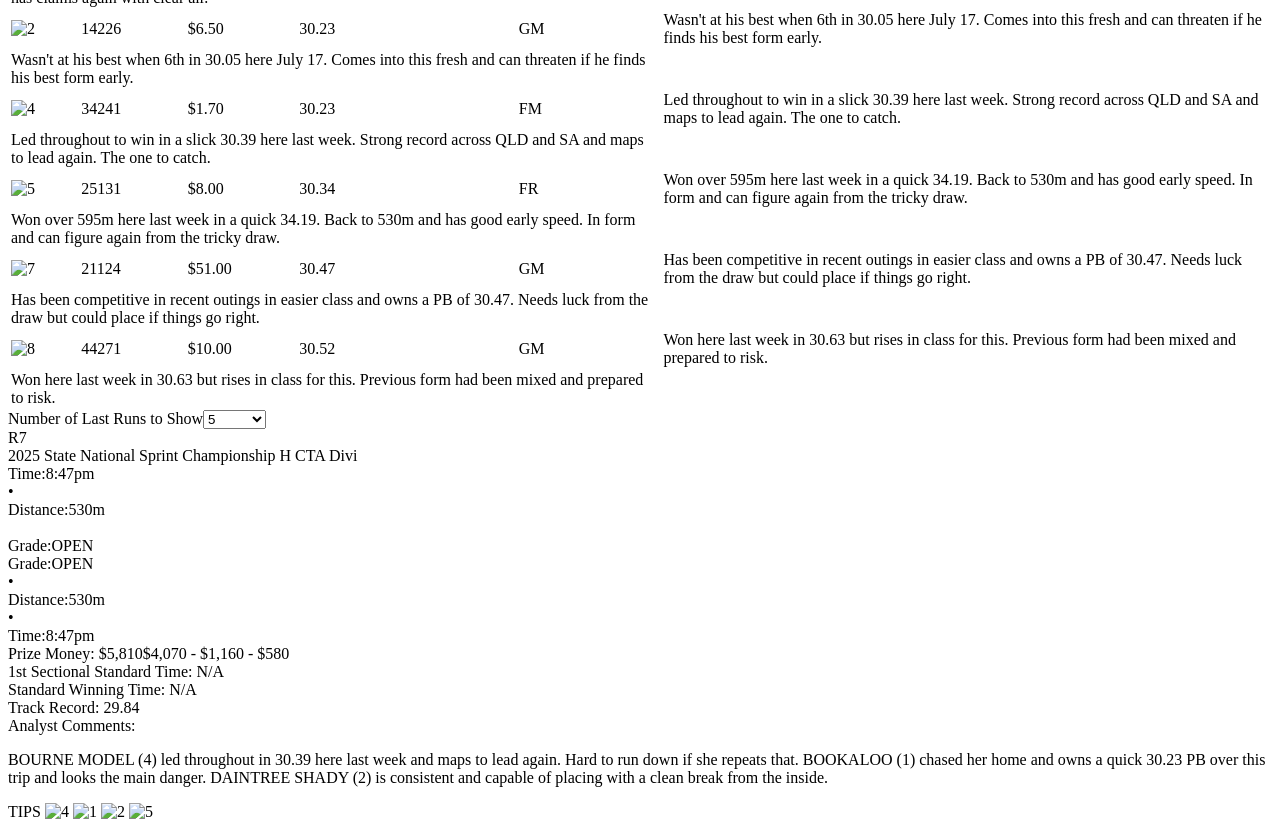 scroll, scrollTop: 1327, scrollLeft: 0, axis: vertical 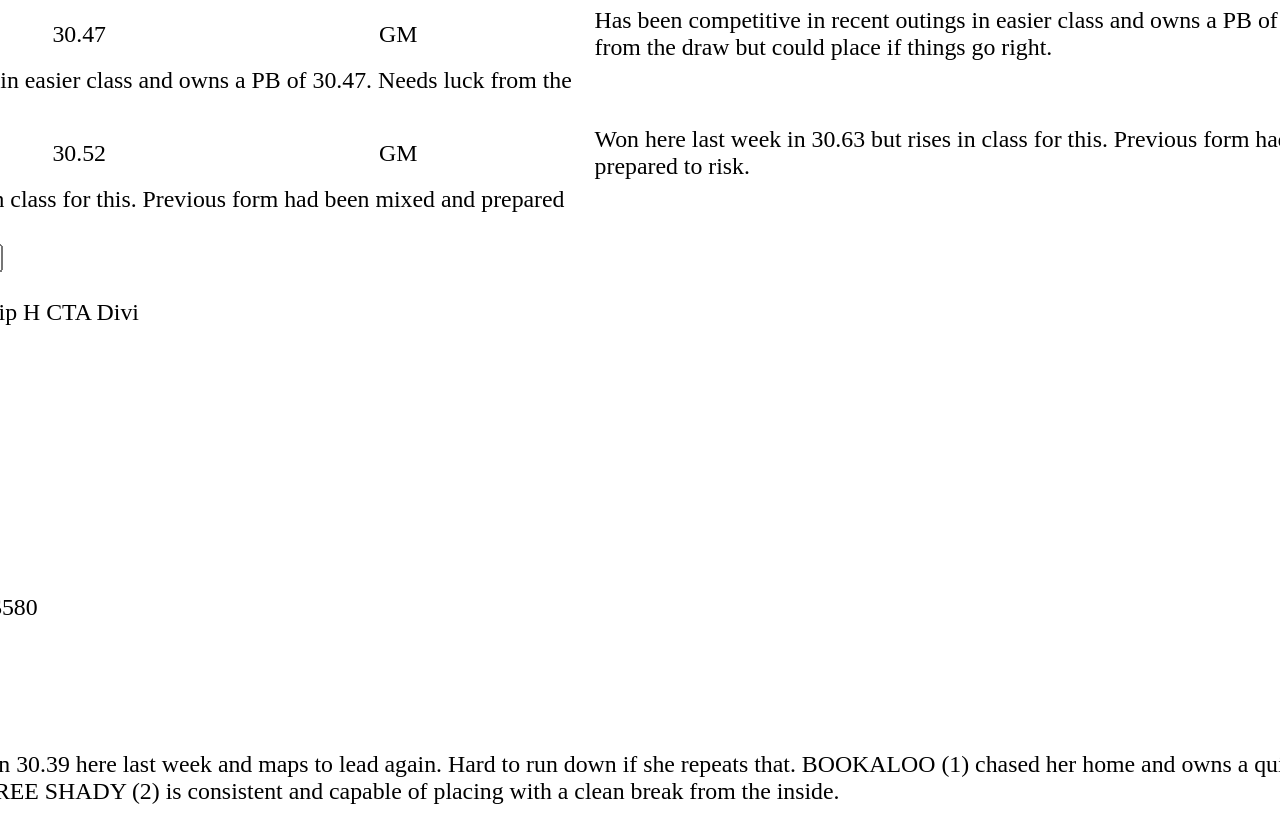 click at bounding box center (895, 4193) 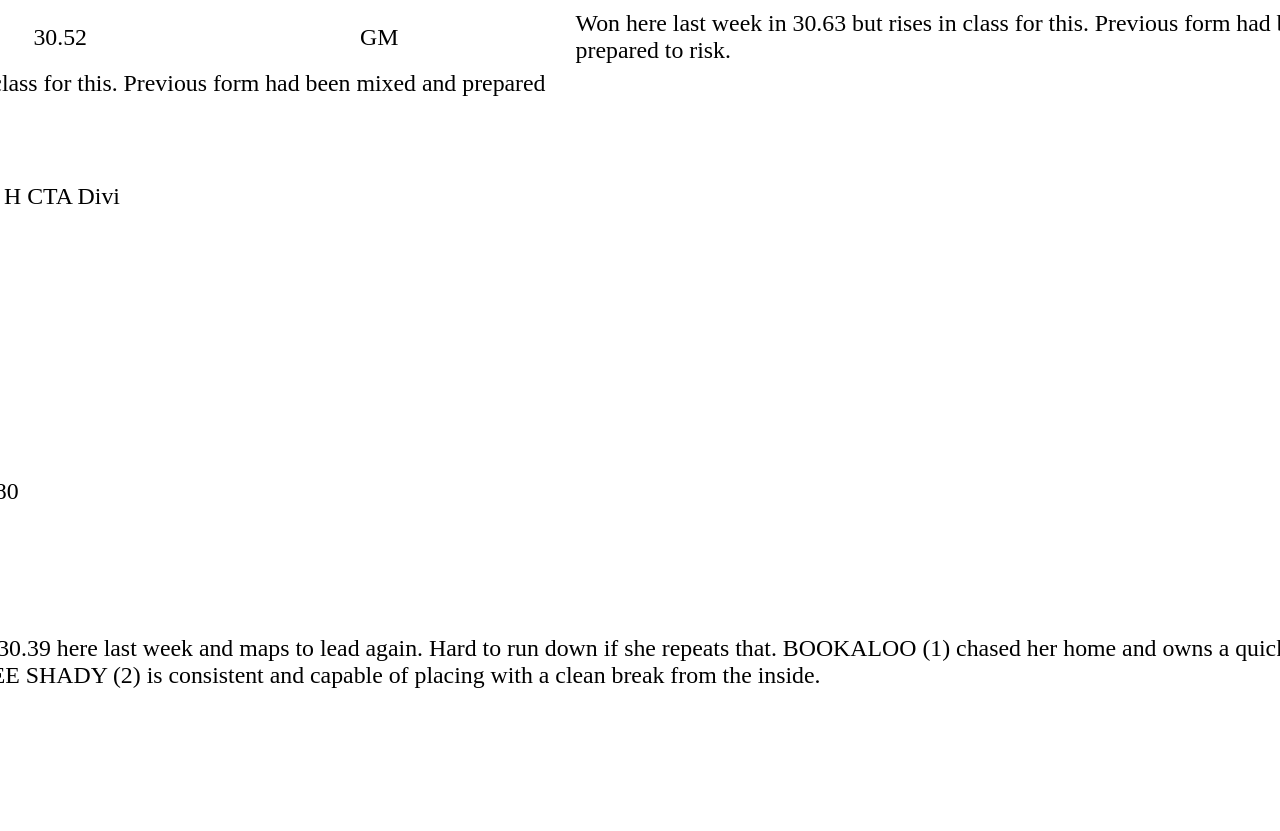 scroll, scrollTop: 0, scrollLeft: 0, axis: both 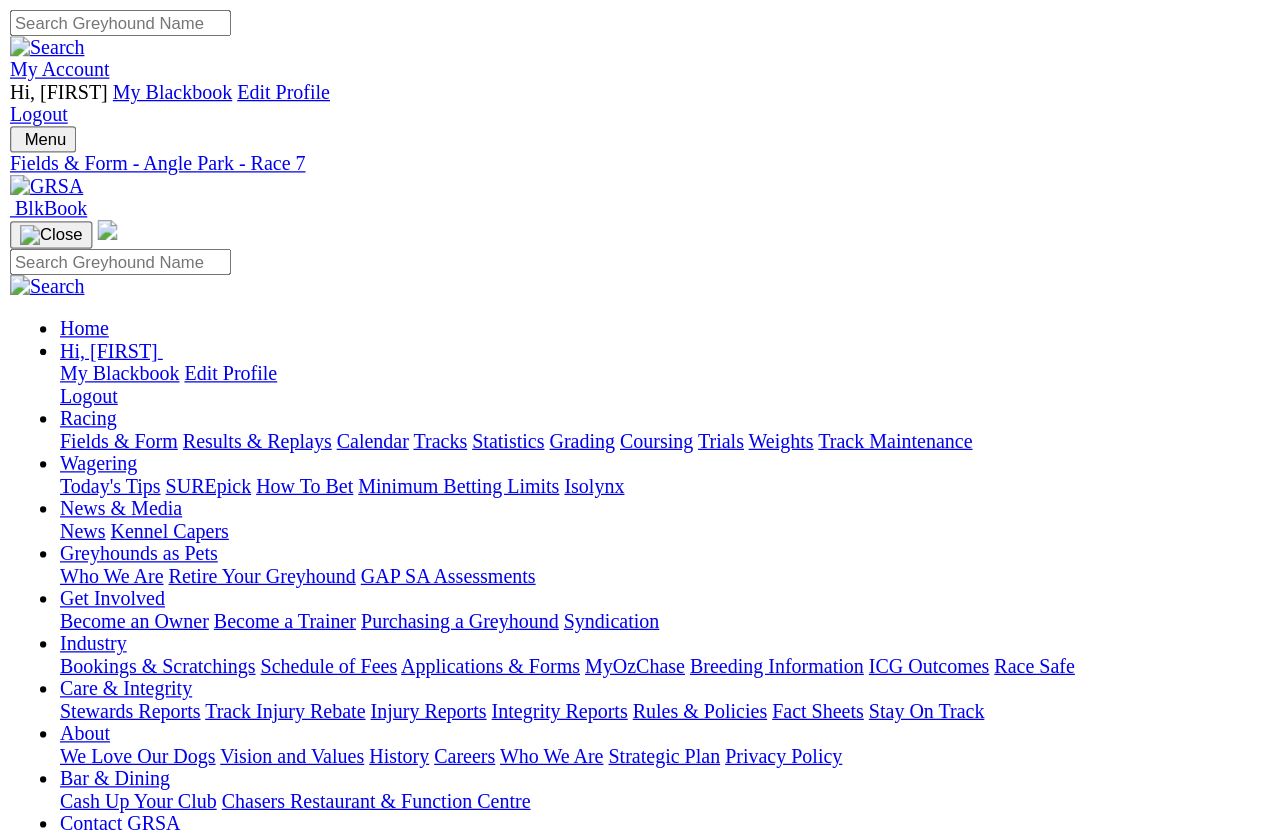 click at bounding box center (16, 22902) 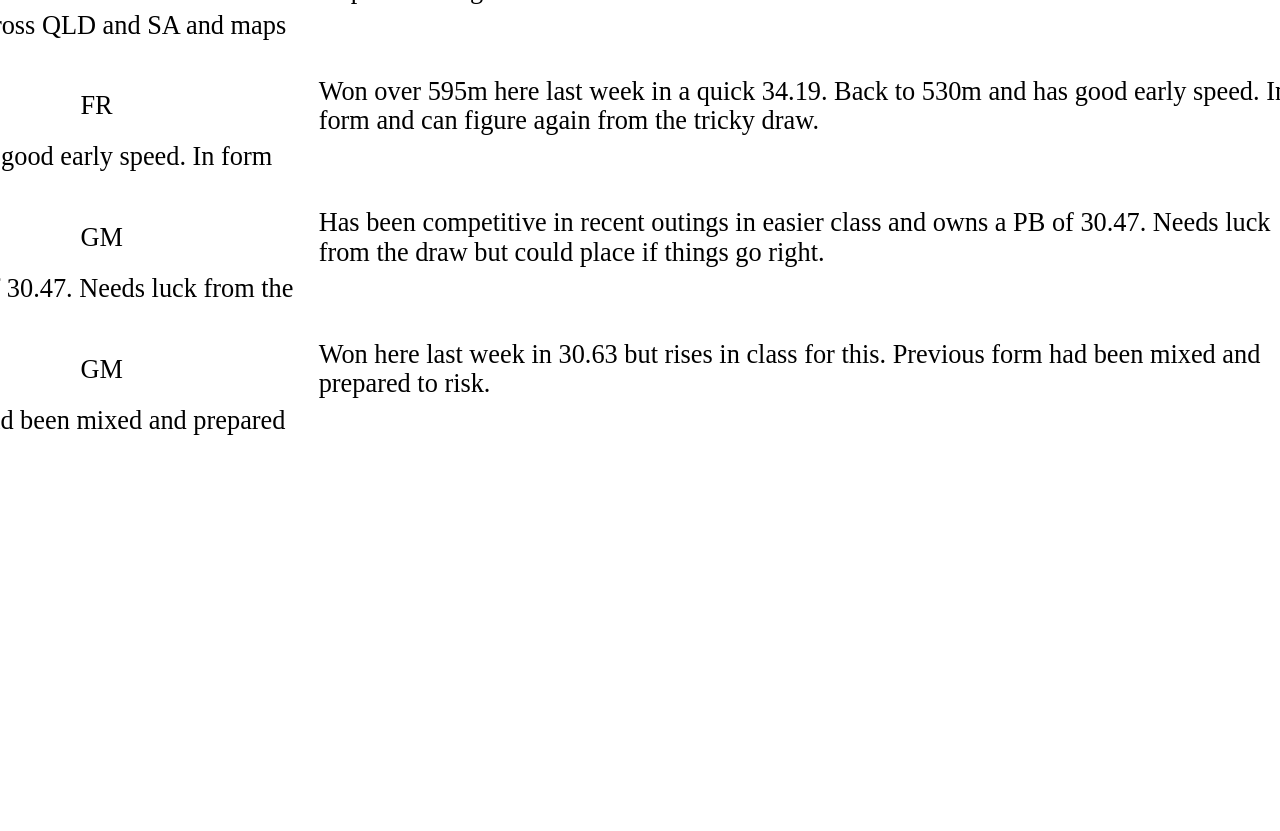 scroll, scrollTop: 1317, scrollLeft: 0, axis: vertical 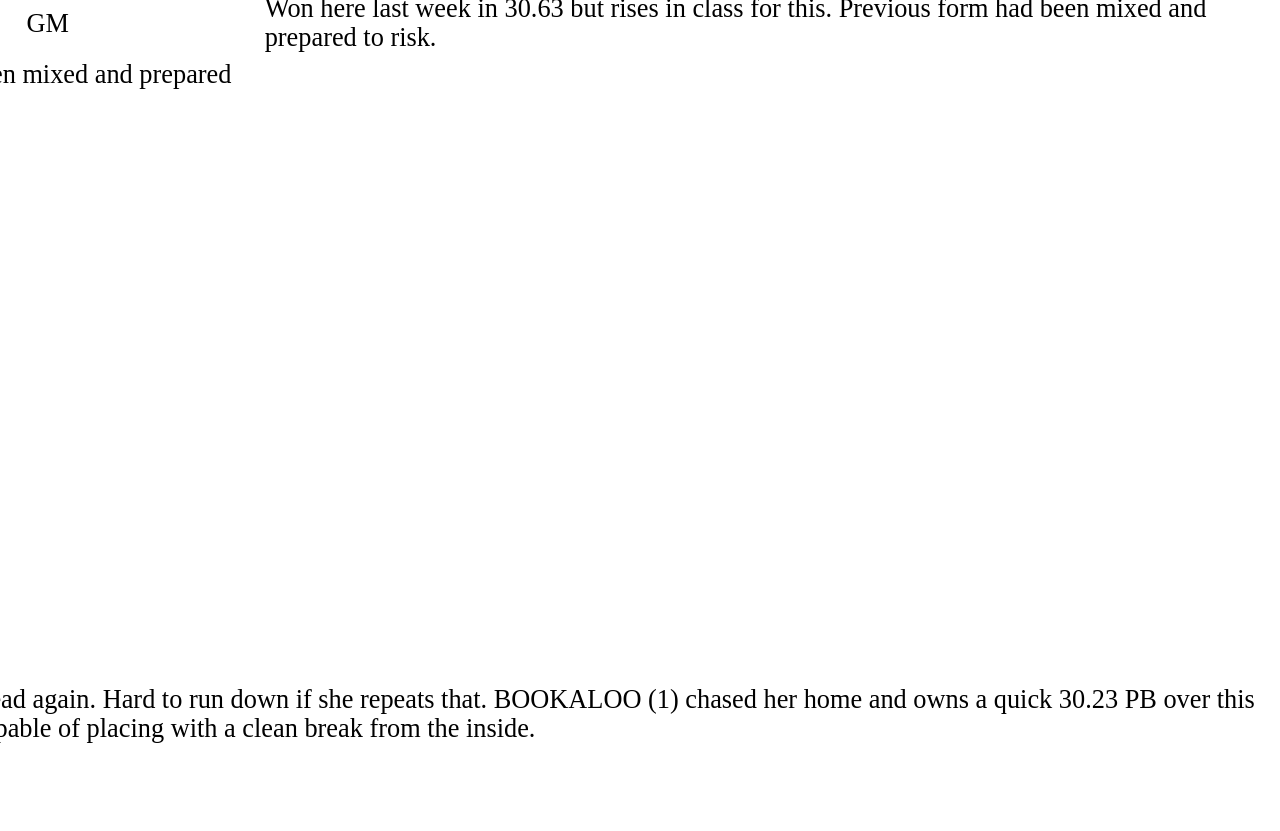 click on "COLLAPSE" at bounding box center [237, 3413] 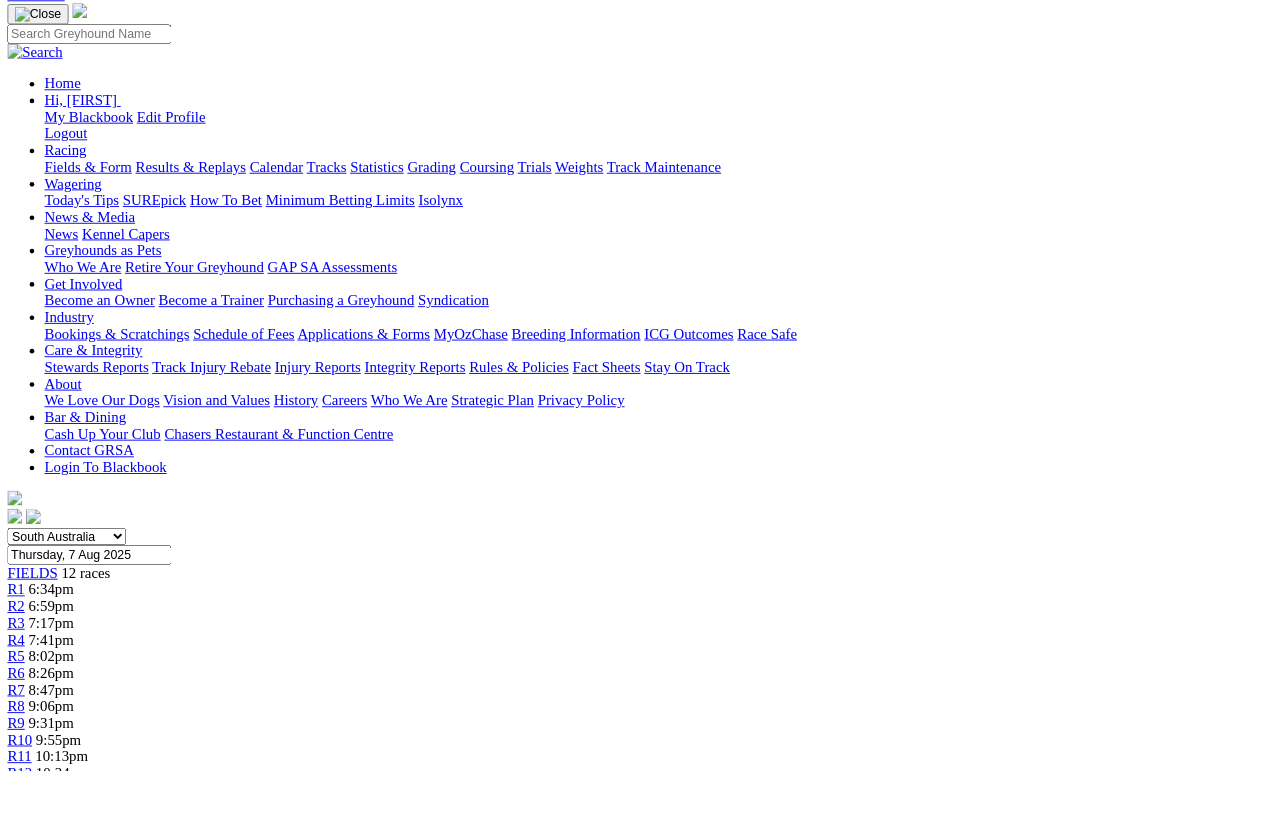 scroll, scrollTop: 167, scrollLeft: 0, axis: vertical 